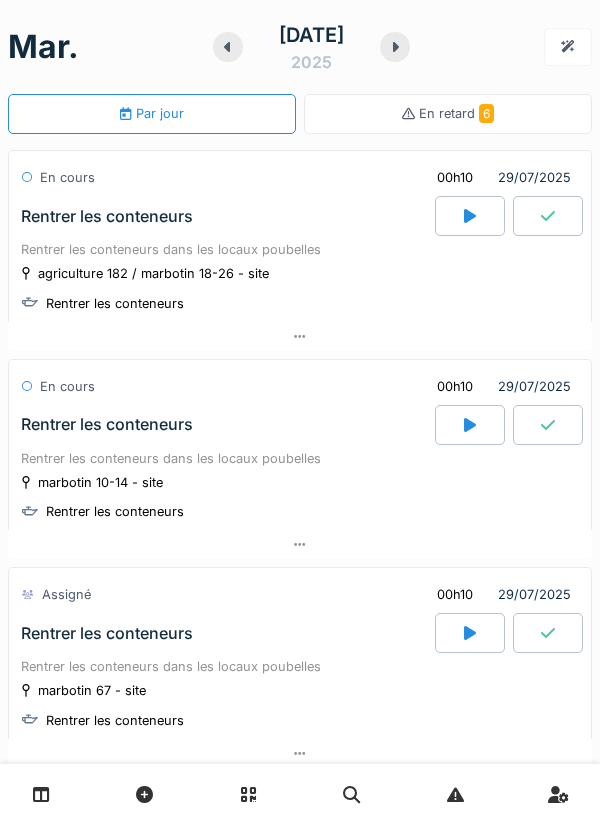 scroll, scrollTop: 0, scrollLeft: 0, axis: both 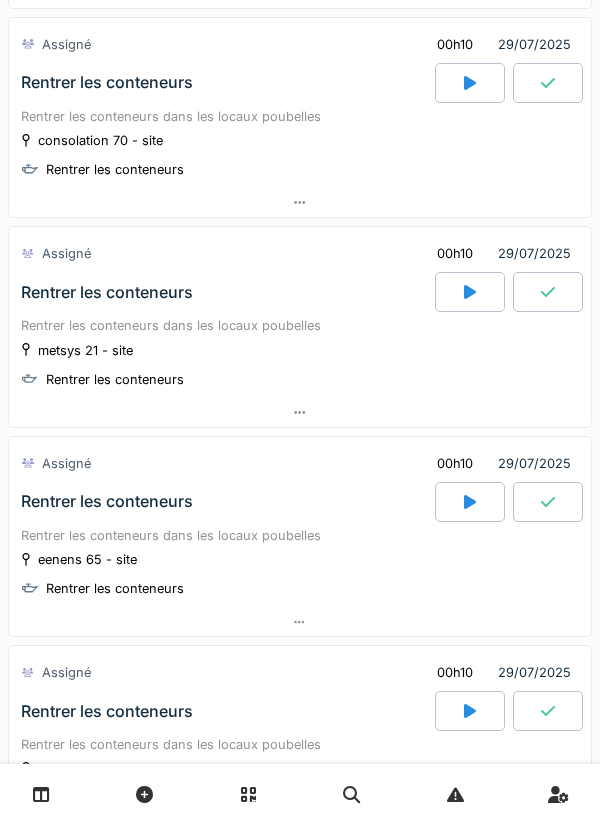 click at bounding box center (470, 292) 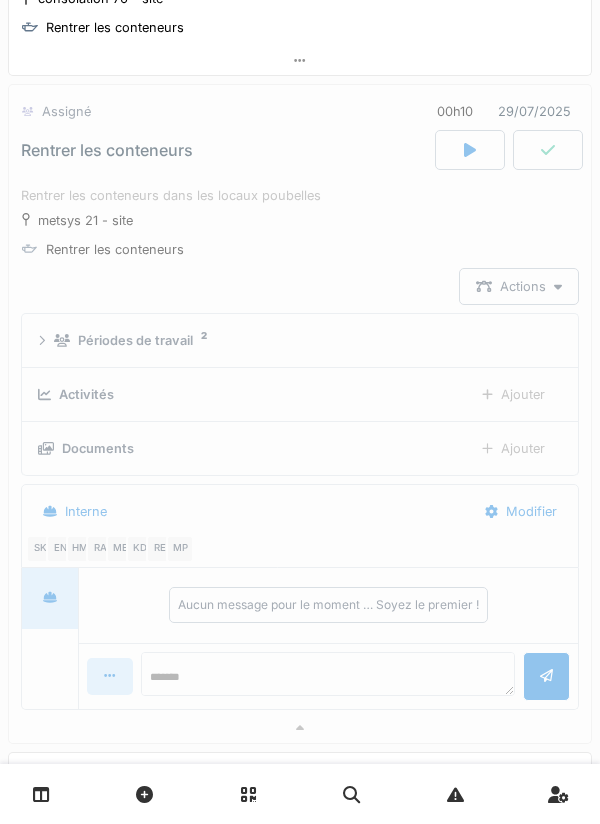 scroll, scrollTop: 3842, scrollLeft: 0, axis: vertical 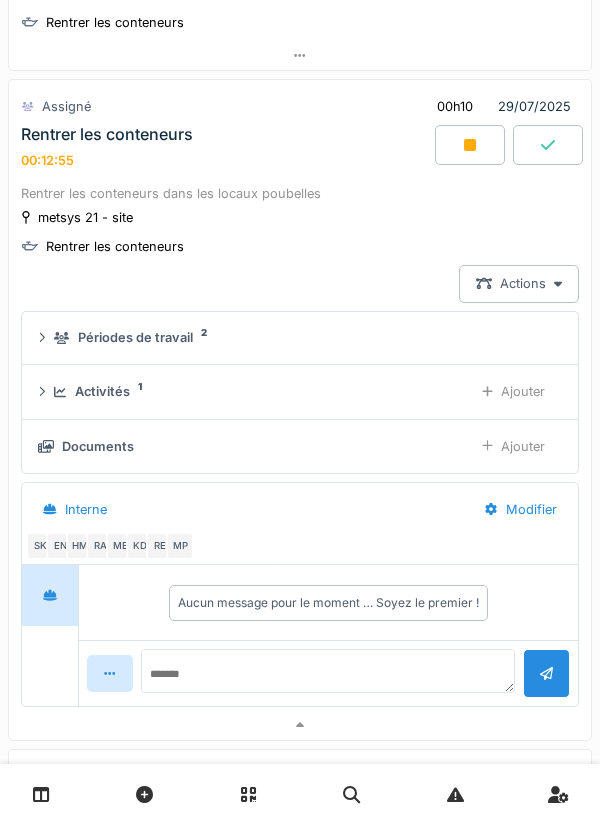 click at bounding box center [470, 145] 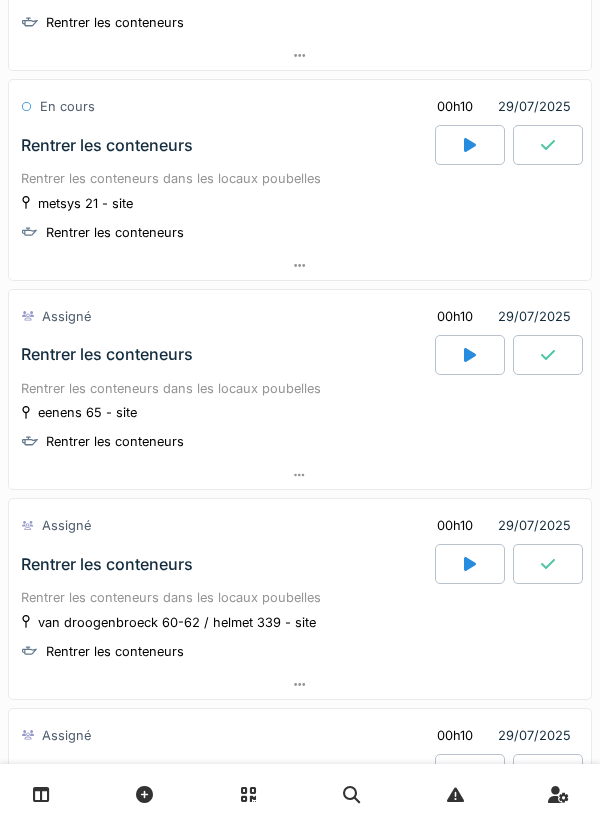 click at bounding box center (470, 355) 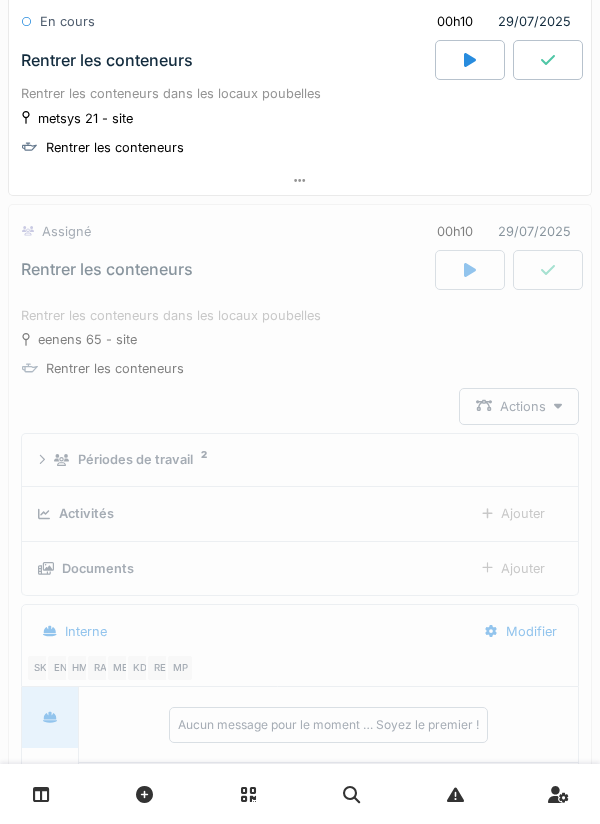scroll, scrollTop: 4051, scrollLeft: 0, axis: vertical 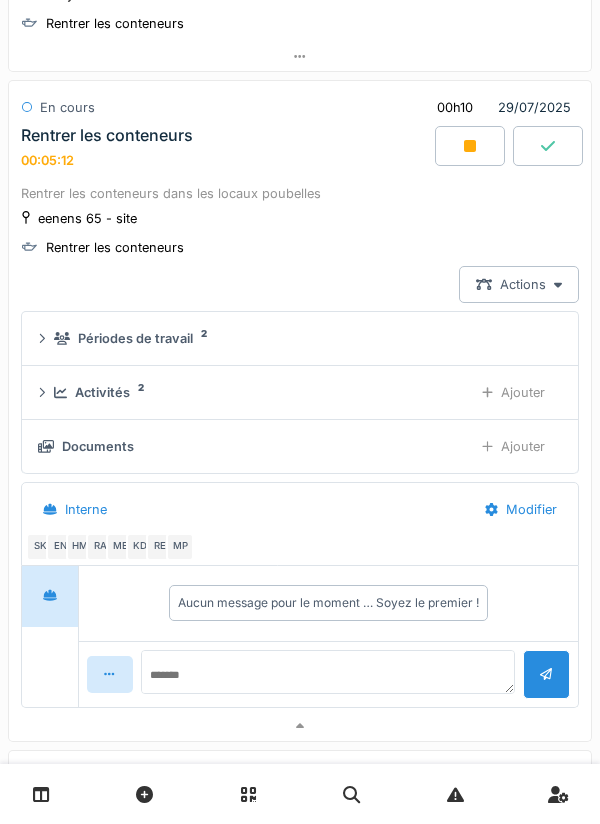click at bounding box center (470, 146) 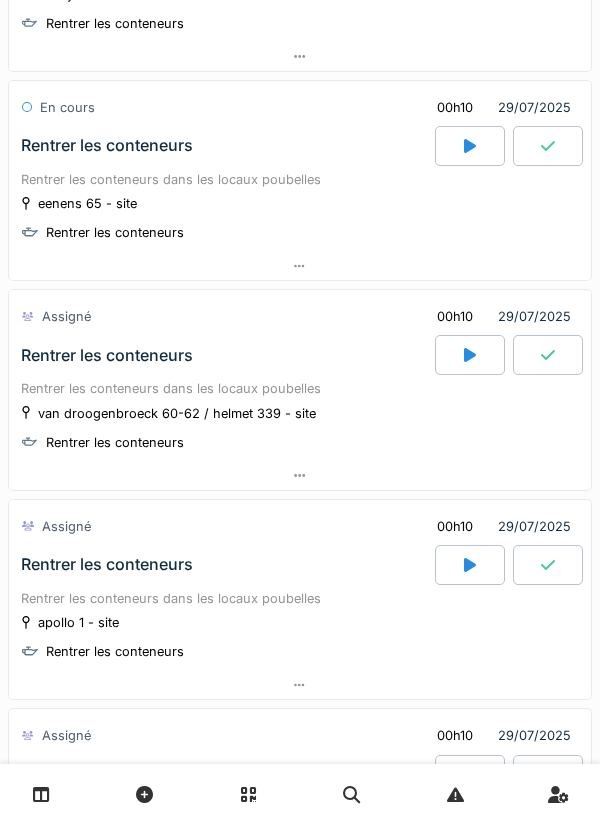 click at bounding box center (470, 355) 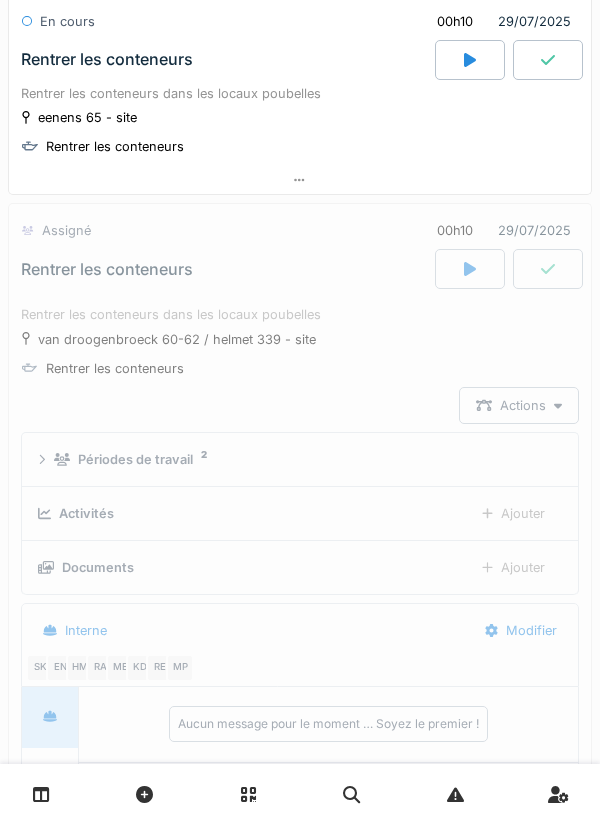 scroll, scrollTop: 4261, scrollLeft: 0, axis: vertical 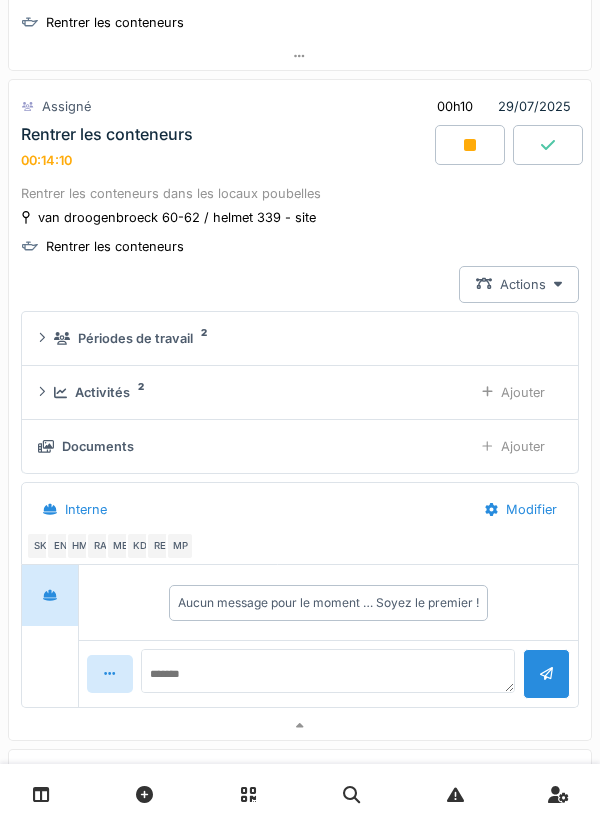 click at bounding box center [470, 145] 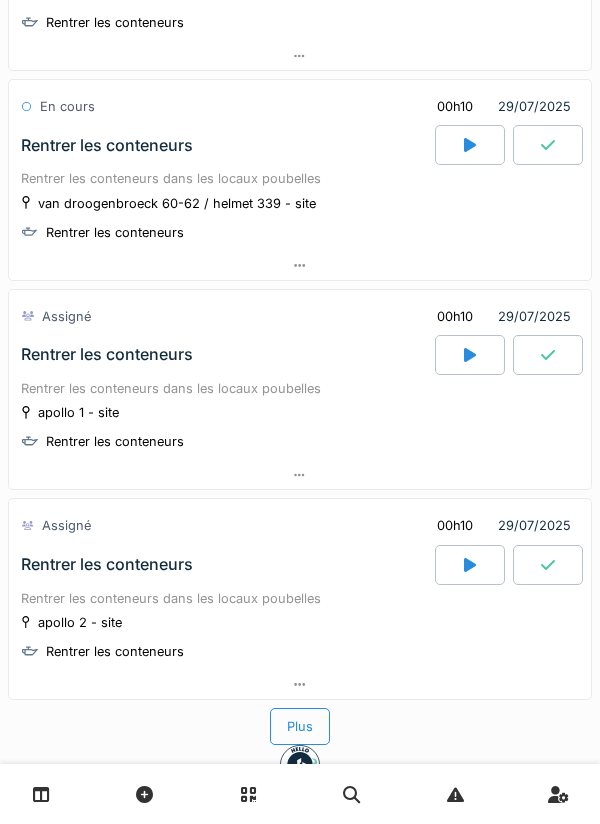click at bounding box center [470, 565] 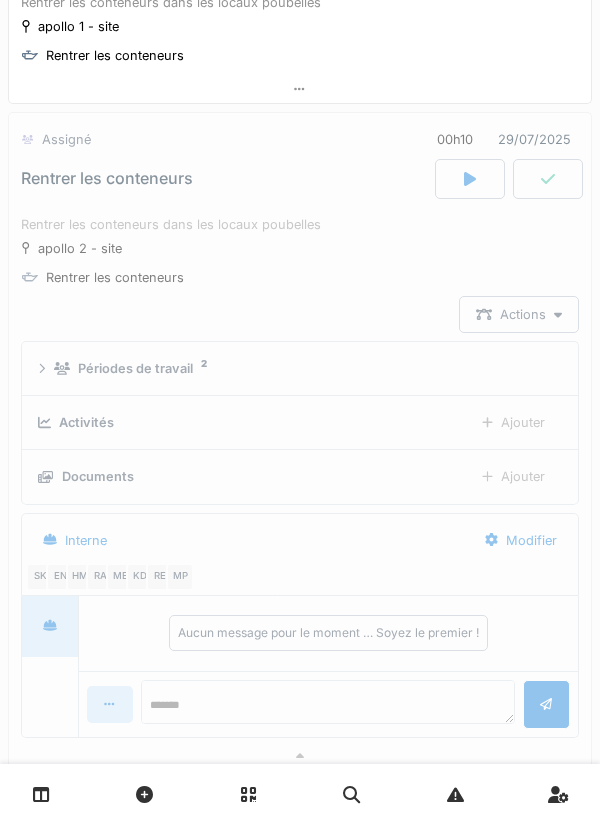 scroll, scrollTop: 4680, scrollLeft: 0, axis: vertical 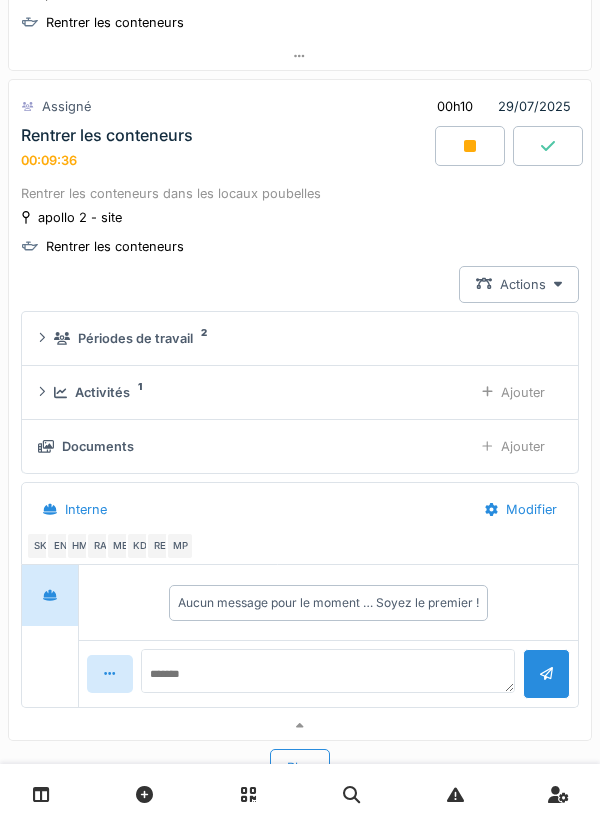 click at bounding box center [470, 146] 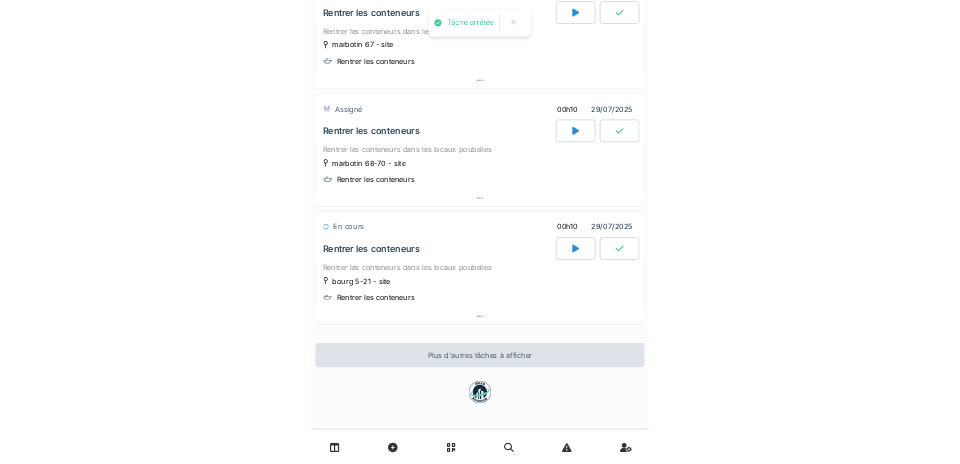 scroll, scrollTop: 613, scrollLeft: 0, axis: vertical 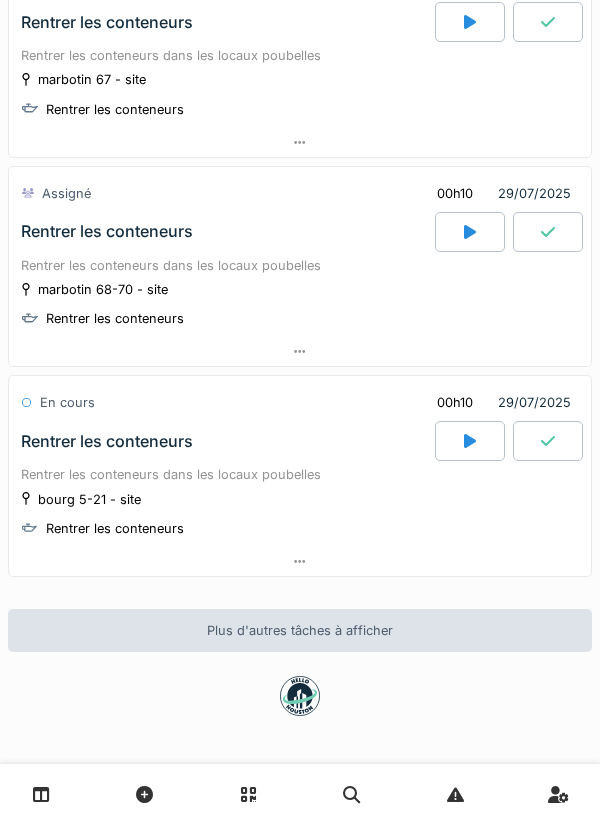 click on "mar. 29 juillet 2025   Par jour   En retard   6 En cours 00h10 29/07/2025 Rentrer les conteneurs Rentrer les conteneurs dans les locaux poubelles agriculture 182 / marbotin 18-26 - site Rentrer les conteneurs  En cours 00h10 29/07/2025 Rentrer les conteneurs Rentrer les conteneurs dans les locaux poubelles marbotin 10-14 - site Rentrer les conteneurs  Assigné 00h10 29/07/2025 Rentrer les conteneurs Rentrer les conteneurs dans les locaux poubelles marbotin 67 - site Rentrer les conteneurs  Assigné 00h10 29/07/2025 Rentrer les conteneurs Rentrer les conteneurs dans les locaux poubelles marbotin 68-70 - site Rentrer les conteneurs  En cours 00h10 29/07/2025 Rentrer les conteneurs Rentrer les conteneurs dans les locaux poubelles bourg 5-21 - site Rentrer les conteneurs  Plus d'autres tâches à afficher" at bounding box center [300, 412] 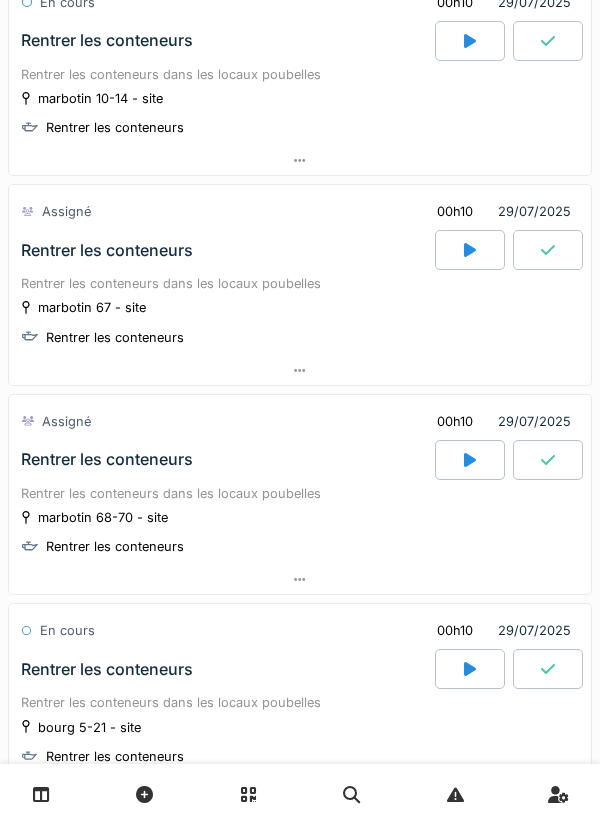 scroll, scrollTop: 0, scrollLeft: 0, axis: both 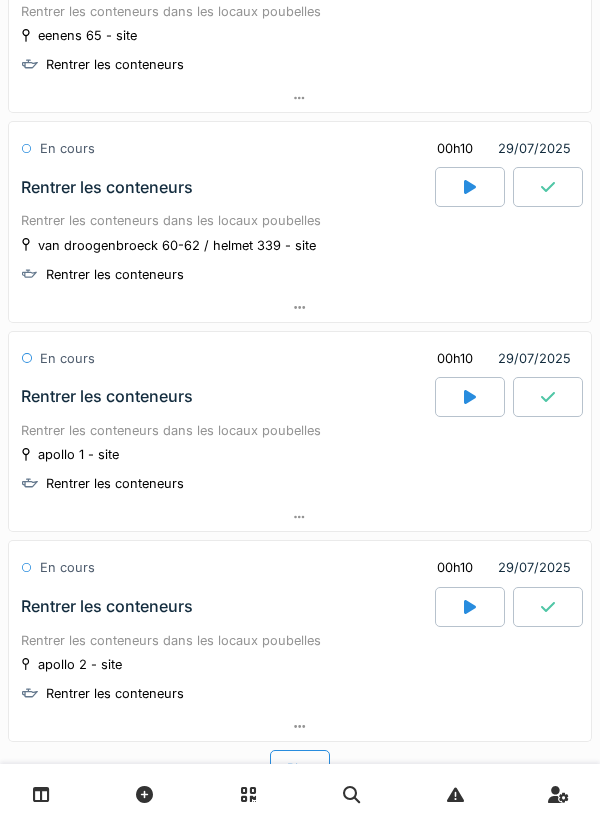 click at bounding box center (470, 397) 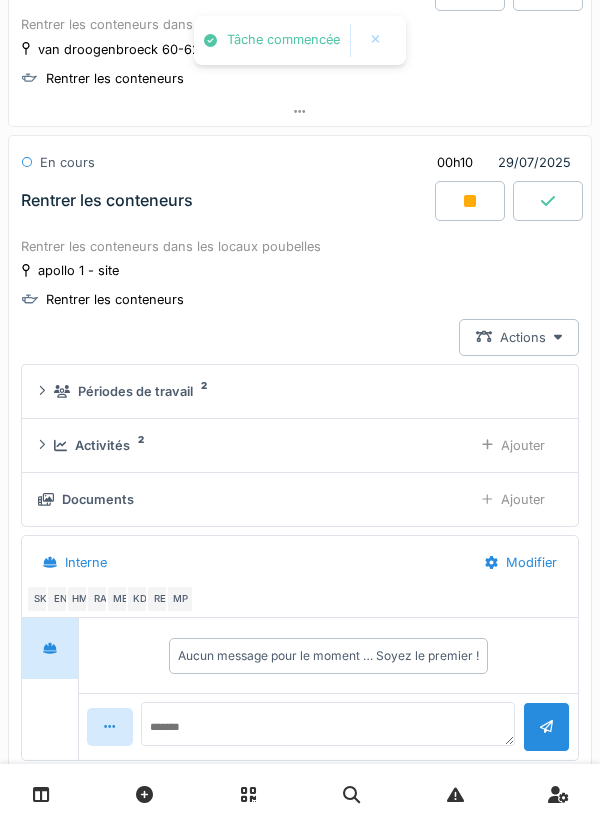 scroll, scrollTop: 4470, scrollLeft: 0, axis: vertical 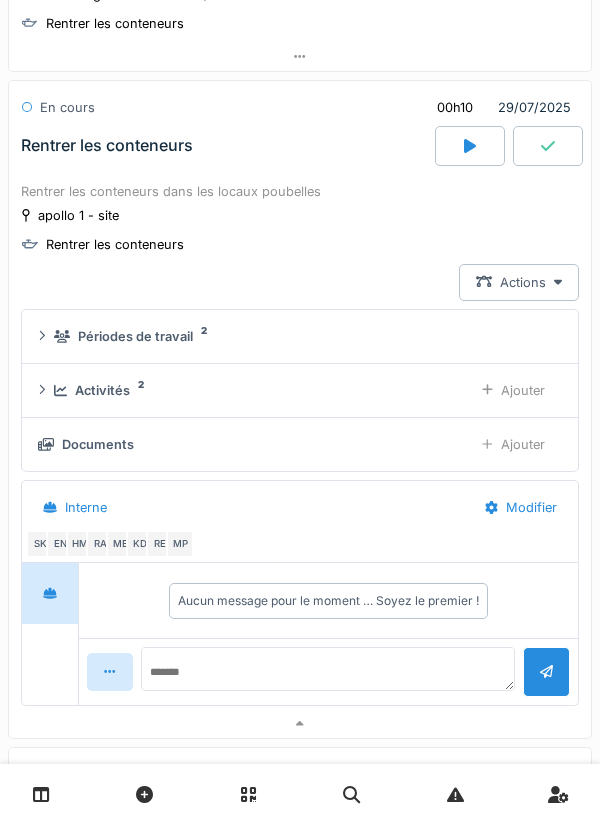 click at bounding box center (470, 146) 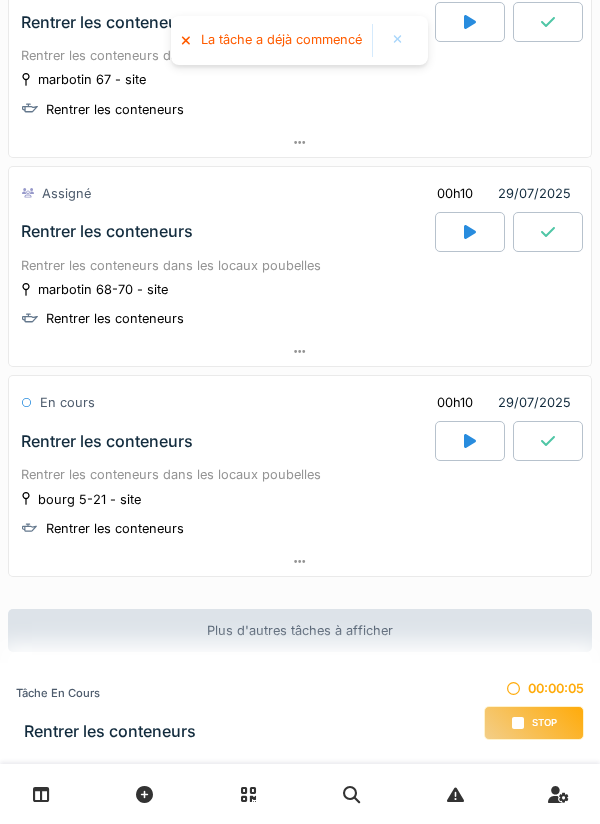 scroll, scrollTop: 613, scrollLeft: 0, axis: vertical 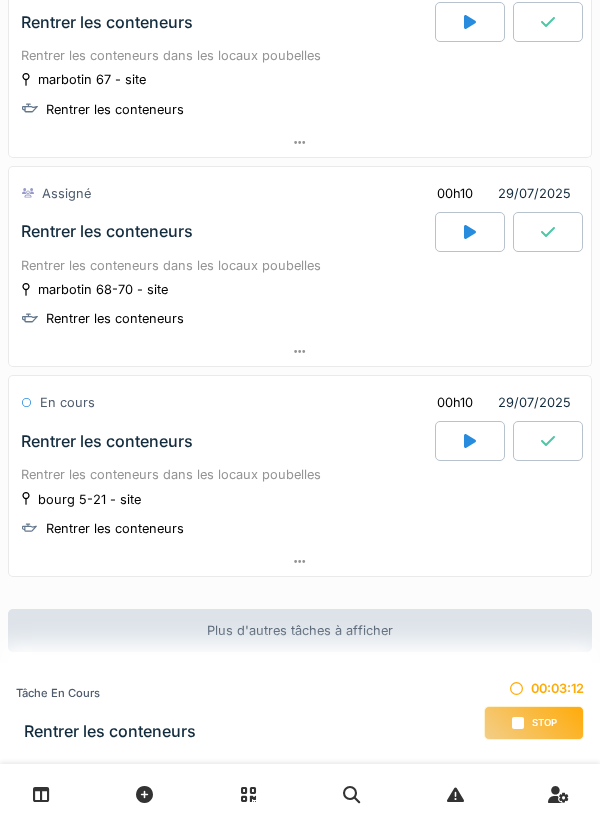 click on "Stop" at bounding box center (544, 723) 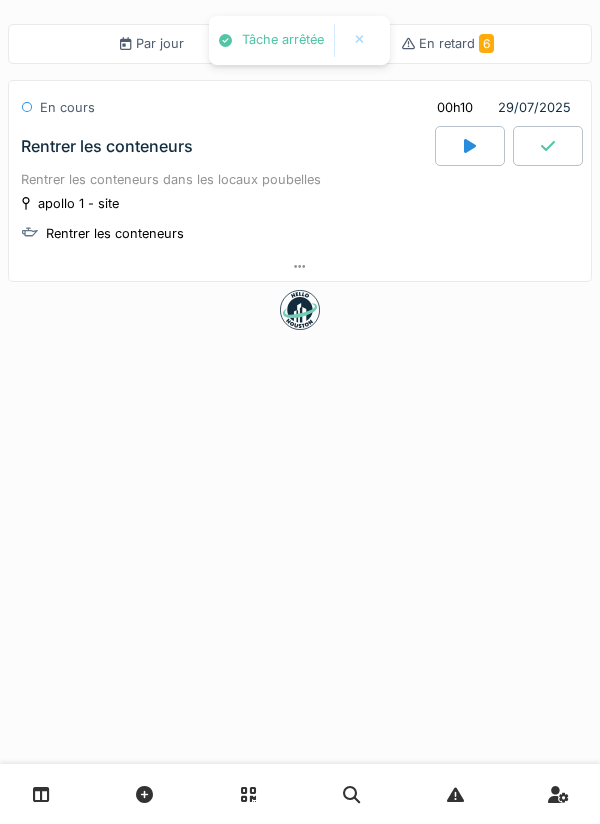 scroll, scrollTop: 0, scrollLeft: 0, axis: both 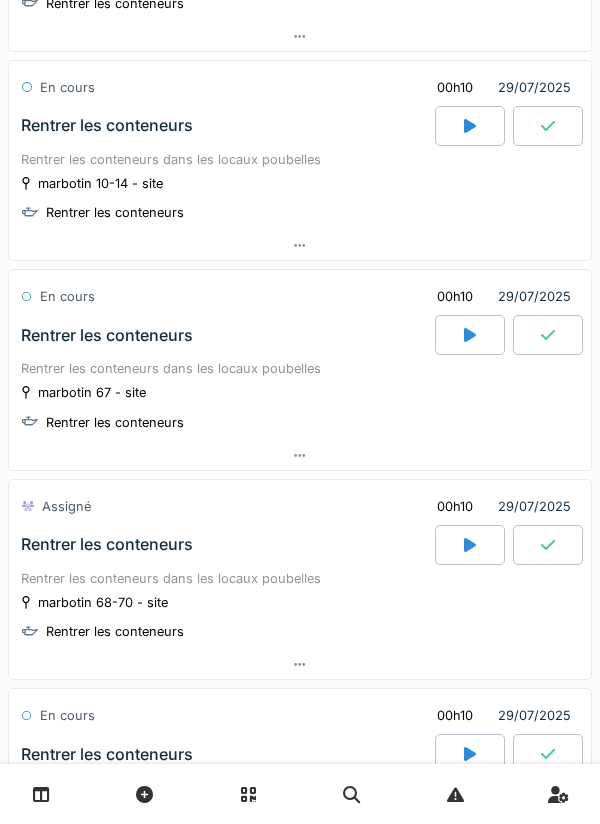 click at bounding box center [470, 335] 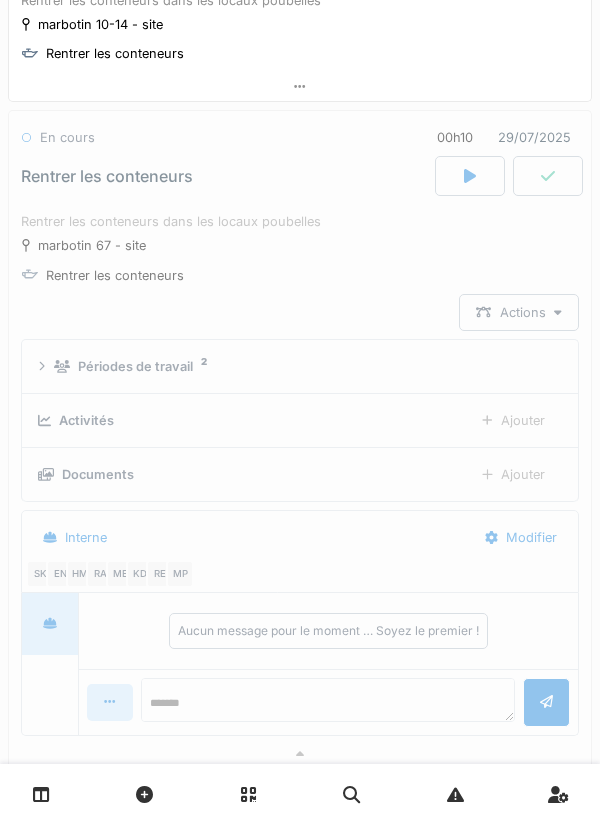 scroll, scrollTop: 489, scrollLeft: 0, axis: vertical 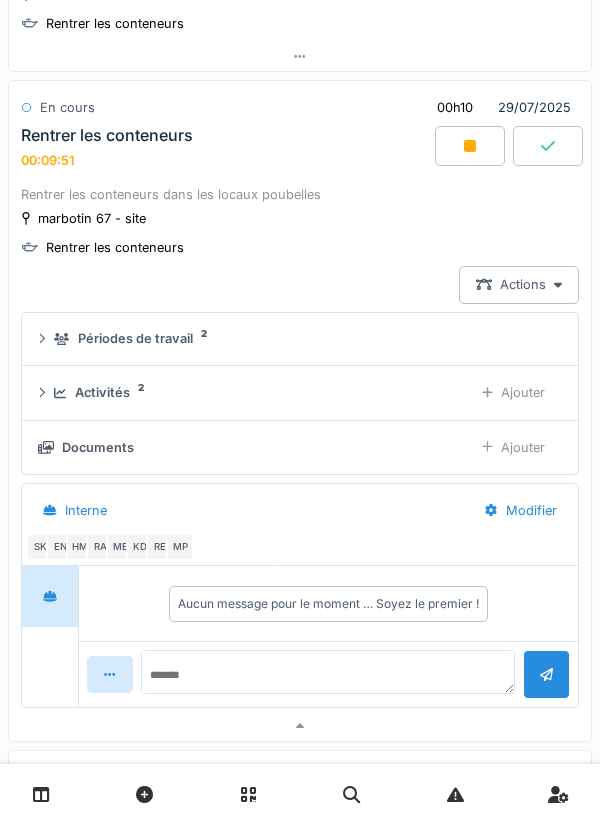 click at bounding box center [470, 146] 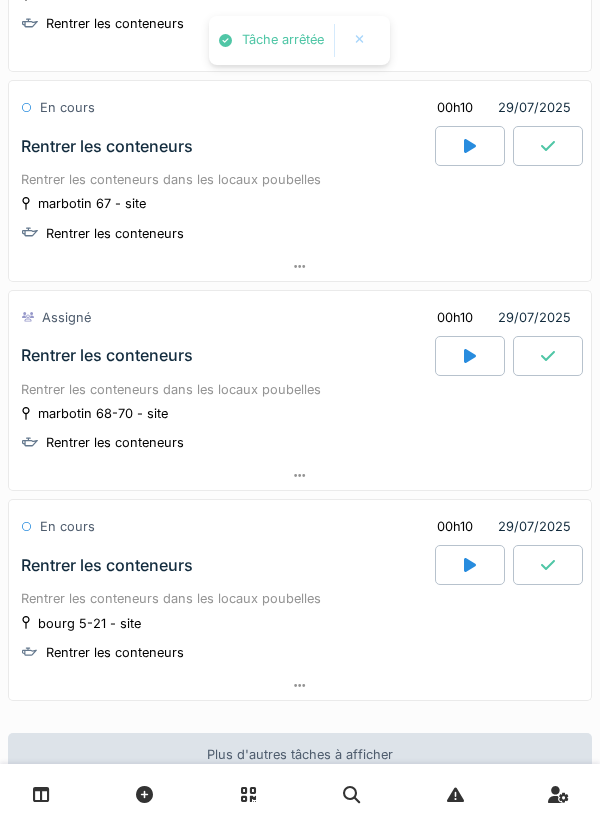 click at bounding box center [470, 356] 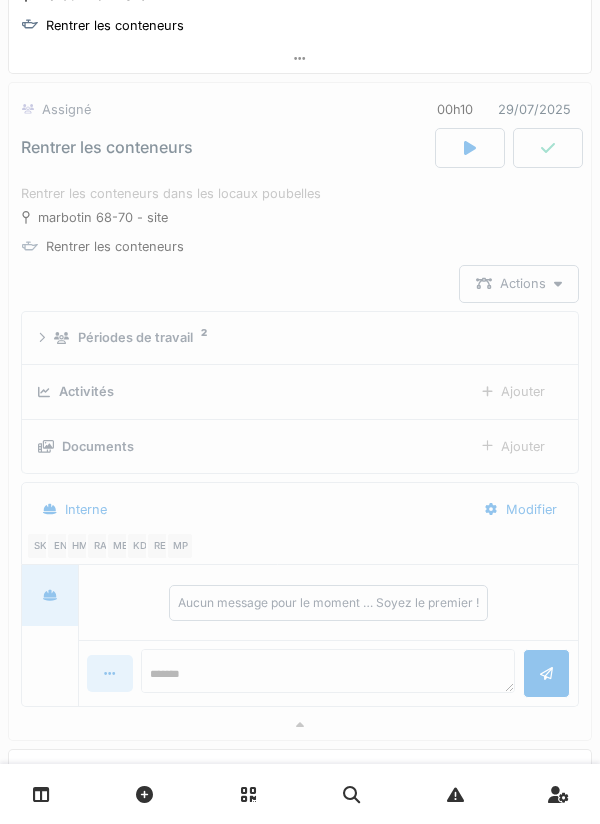 scroll, scrollTop: 698, scrollLeft: 0, axis: vertical 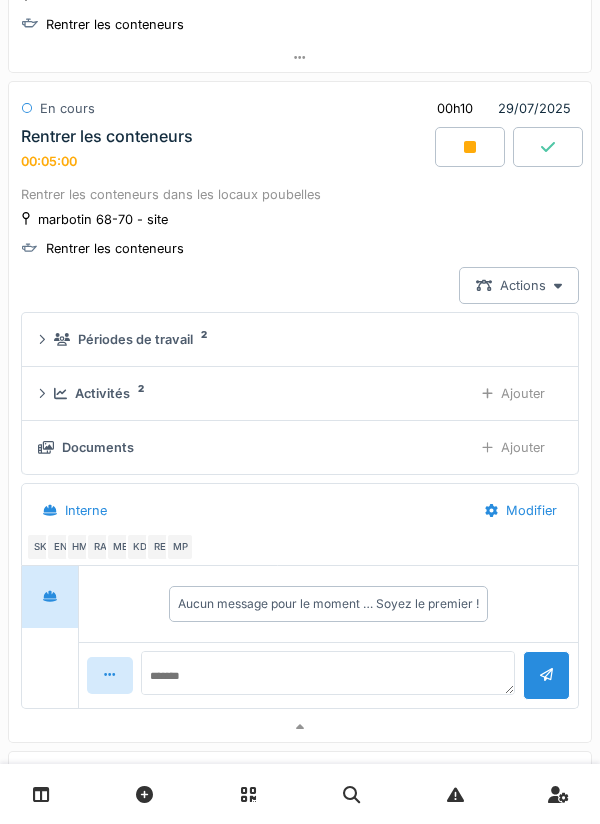 click at bounding box center (470, 147) 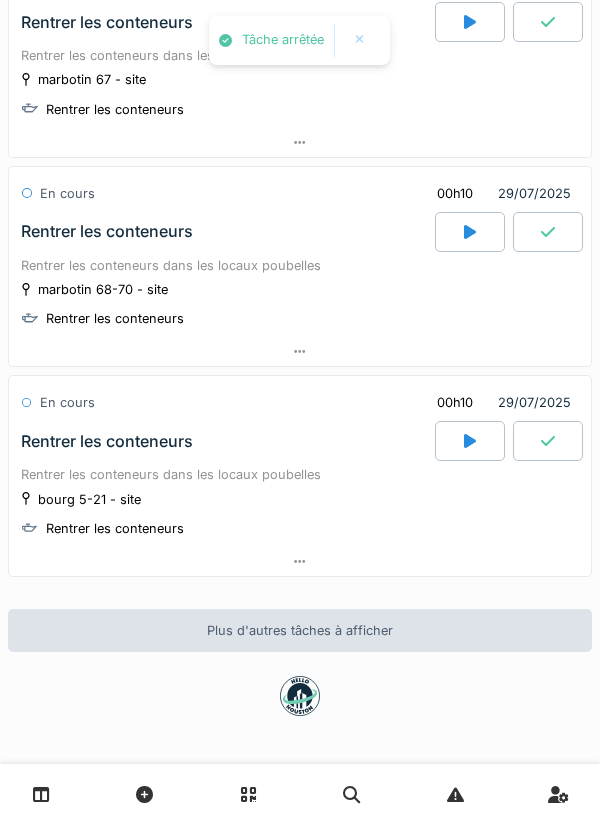 scroll, scrollTop: 613, scrollLeft: 0, axis: vertical 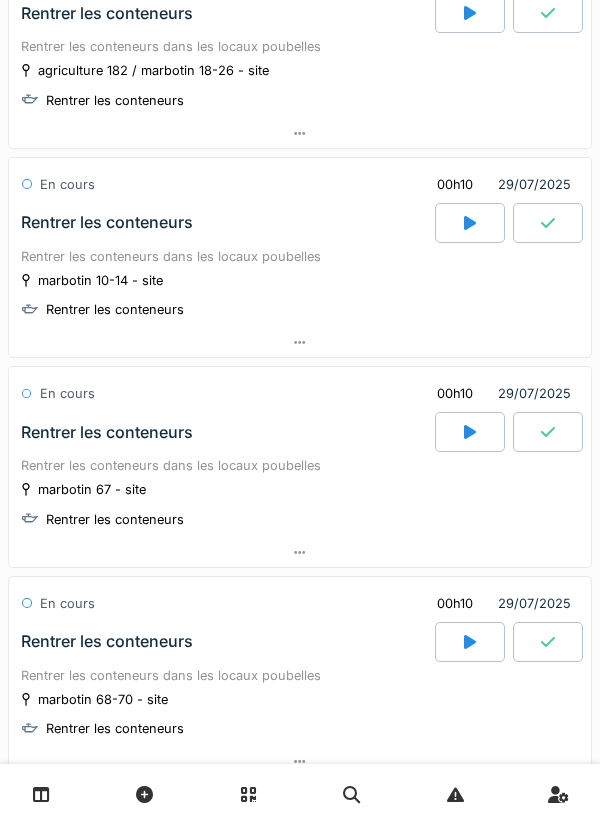 click at bounding box center [470, 223] 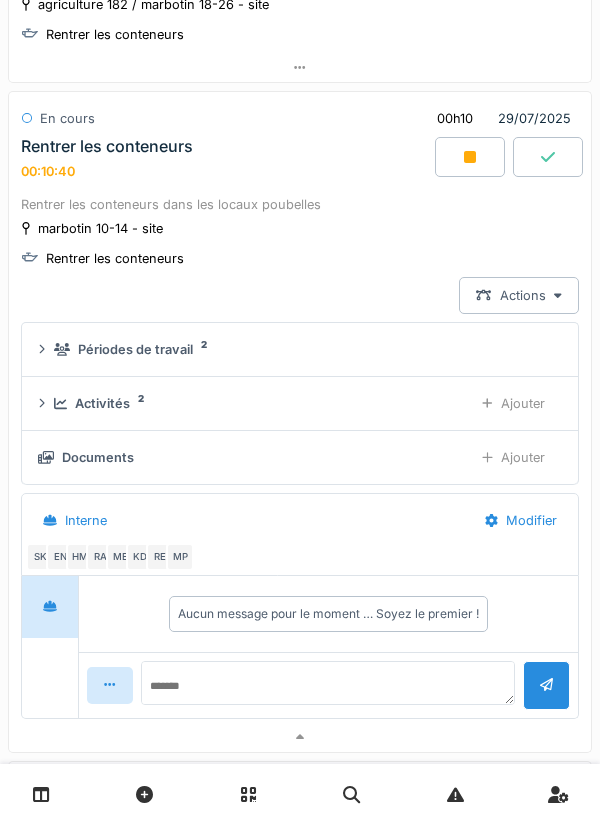 scroll, scrollTop: 267, scrollLeft: 0, axis: vertical 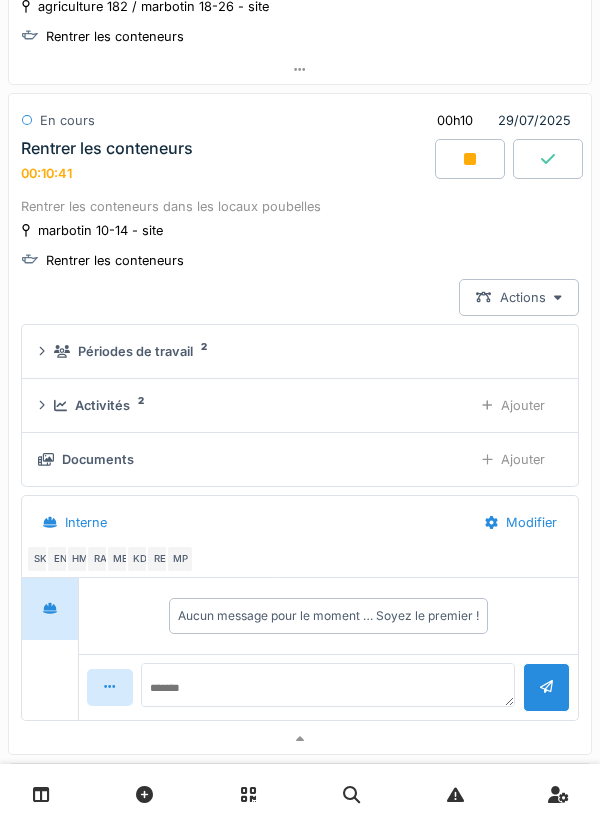click at bounding box center [470, 159] 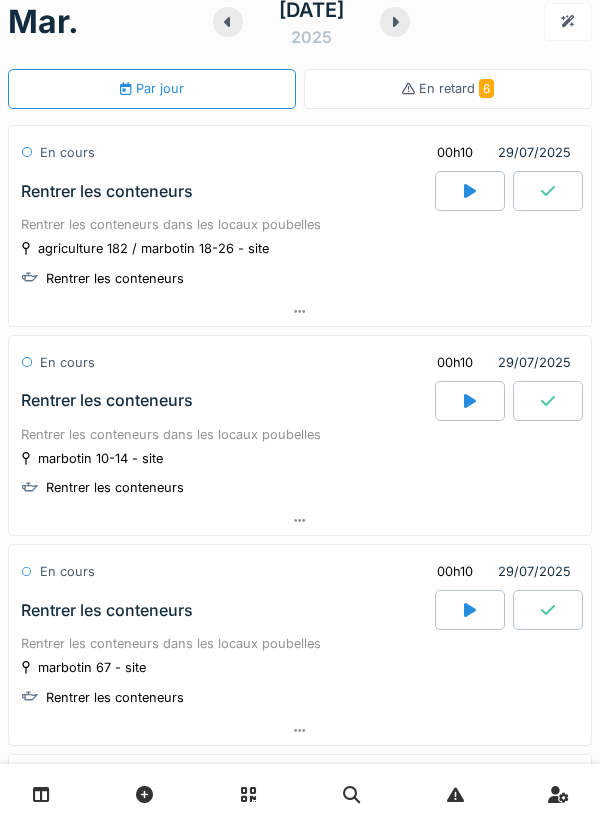 scroll, scrollTop: 0, scrollLeft: 0, axis: both 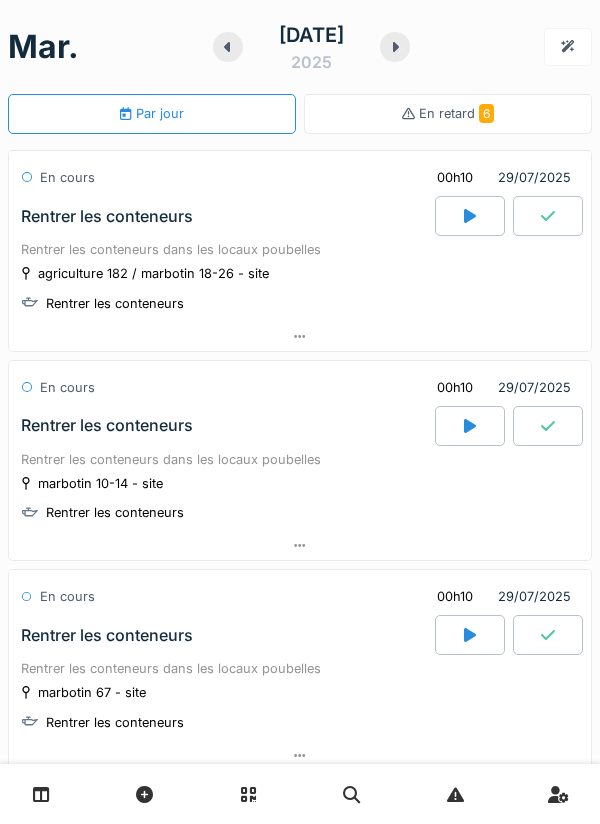 click on "Rentrer les conteneurs dans les locaux poubelles" at bounding box center (300, 249) 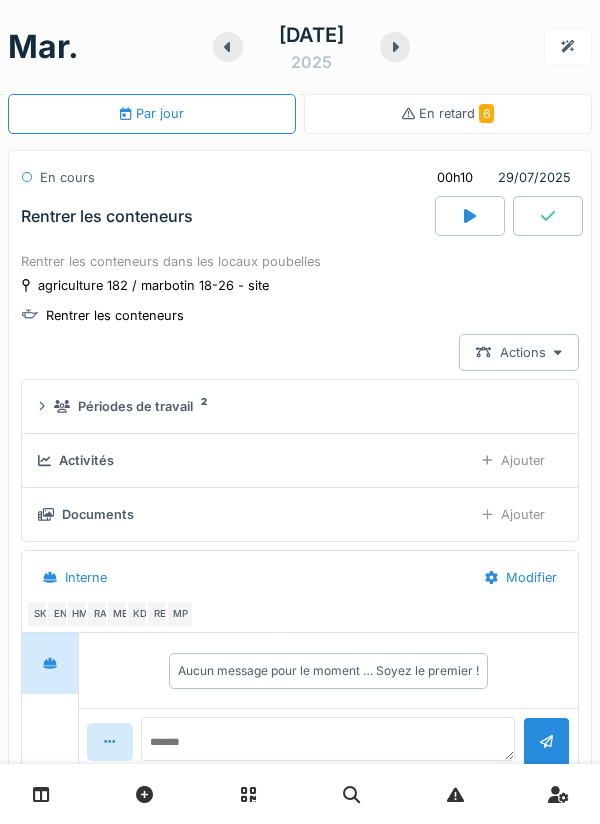 scroll, scrollTop: 70, scrollLeft: 0, axis: vertical 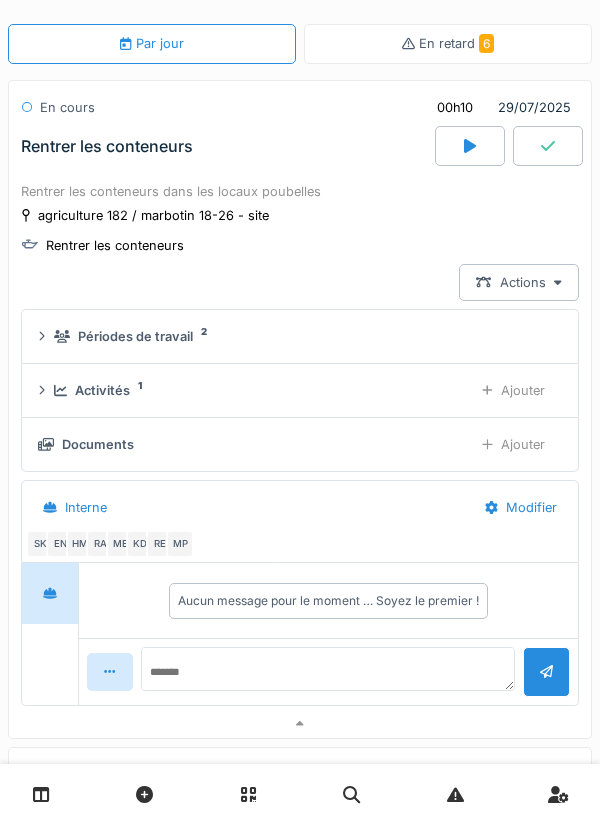 click at bounding box center [470, 146] 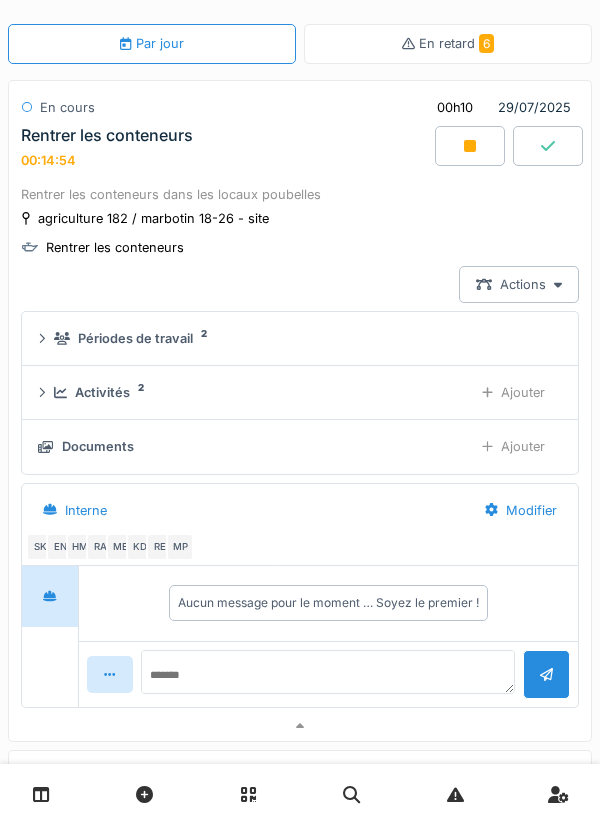 click at bounding box center (470, 146) 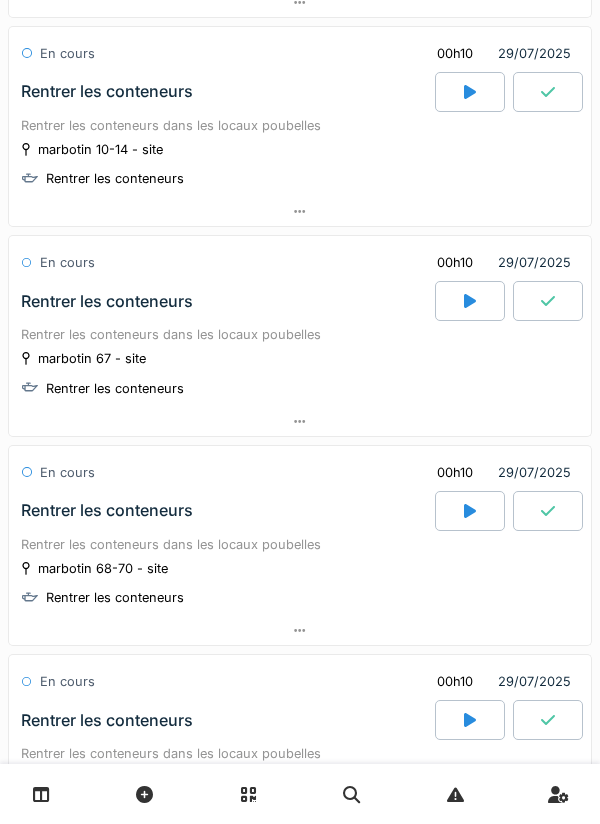 scroll, scrollTop: 613, scrollLeft: 0, axis: vertical 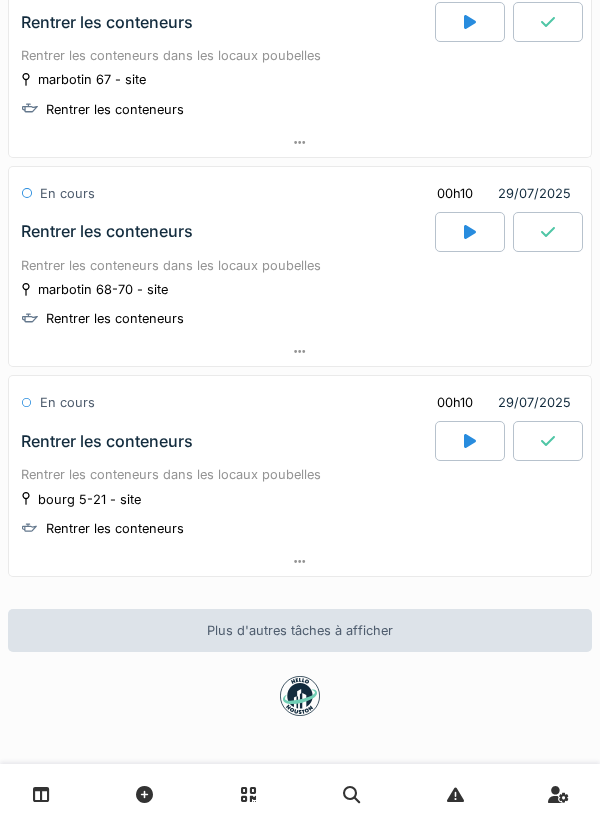 click on "Rentrer les conteneurs dans les locaux poubelles" at bounding box center [300, 474] 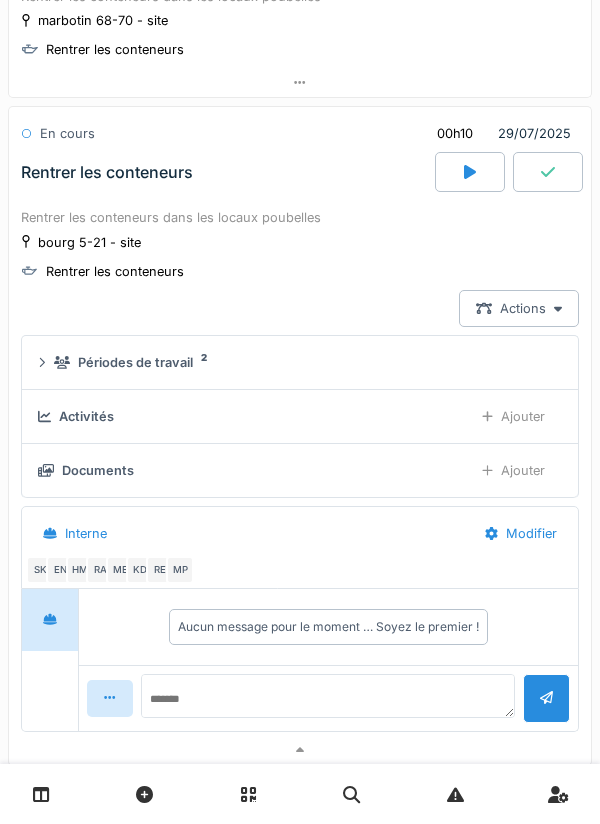 scroll, scrollTop: 908, scrollLeft: 0, axis: vertical 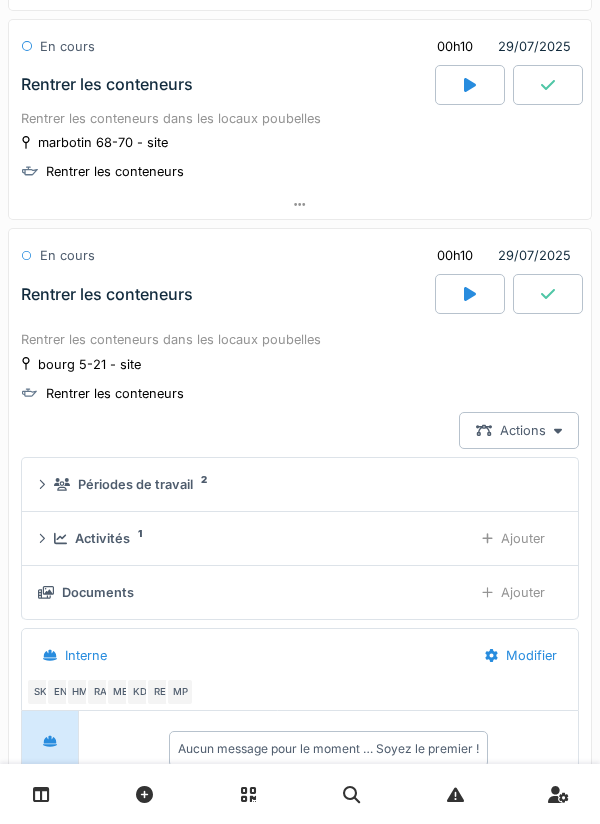 click at bounding box center (470, 294) 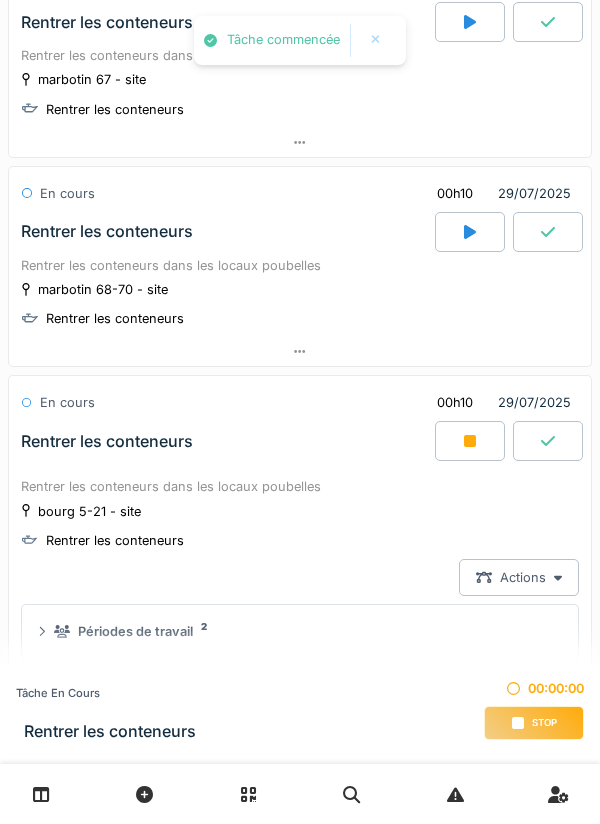 click 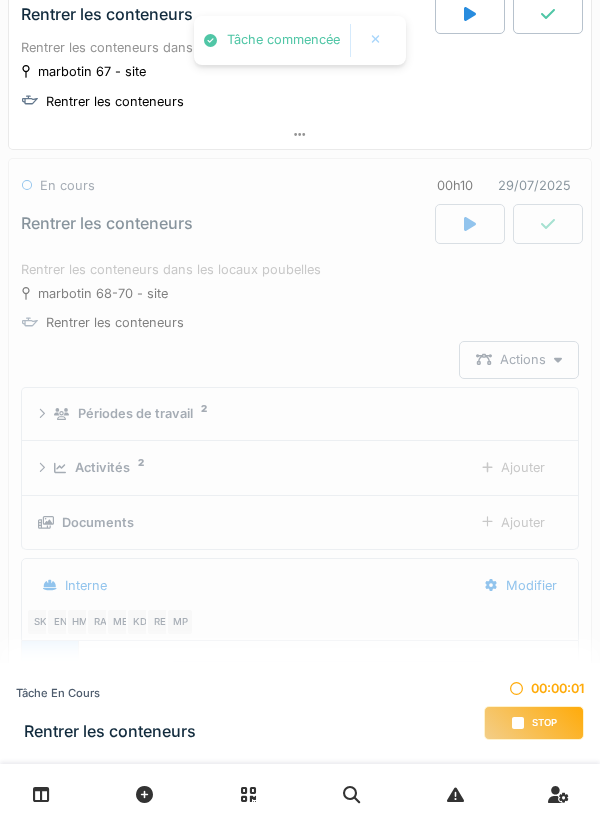 scroll, scrollTop: 698, scrollLeft: 0, axis: vertical 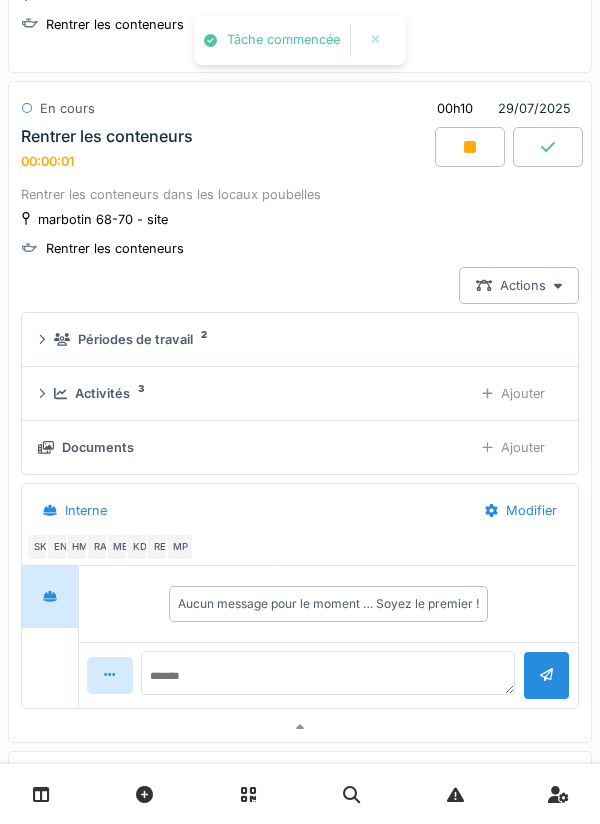 click at bounding box center [470, 147] 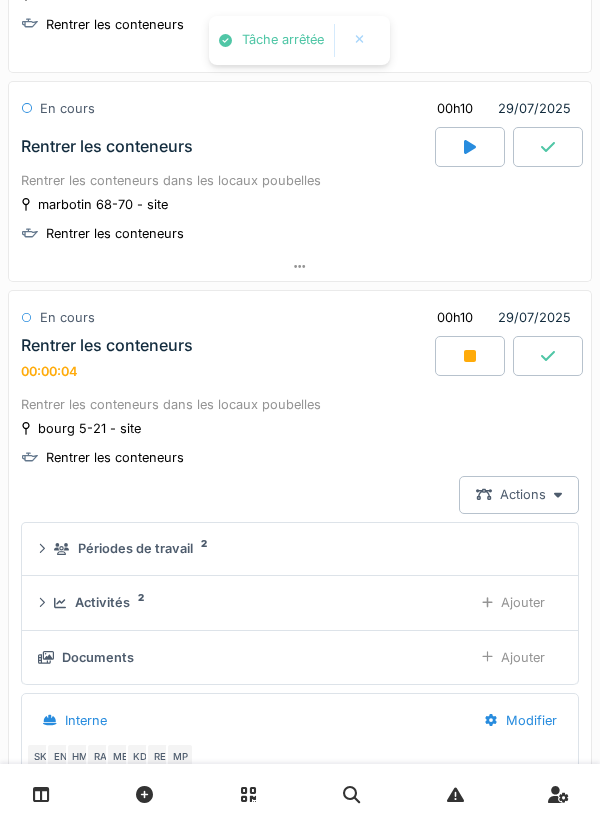 click at bounding box center [470, 356] 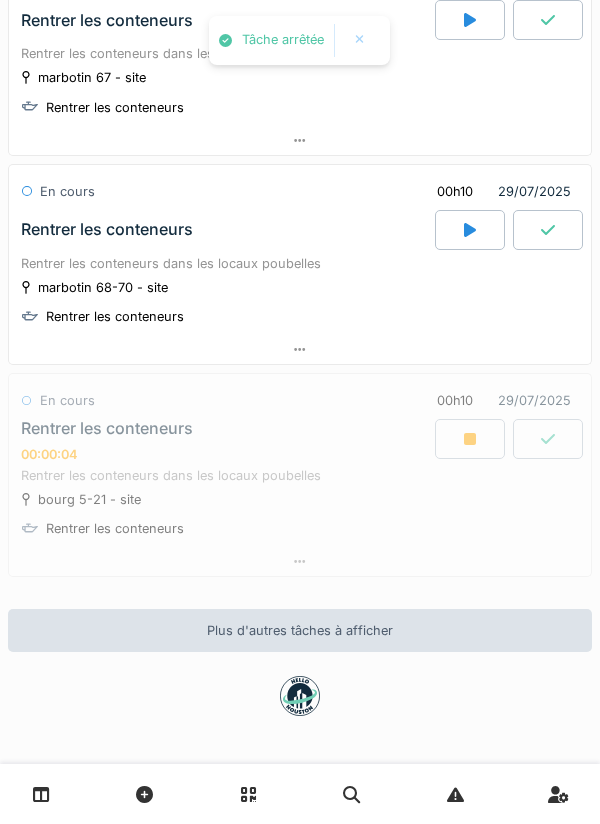 scroll, scrollTop: 615, scrollLeft: 0, axis: vertical 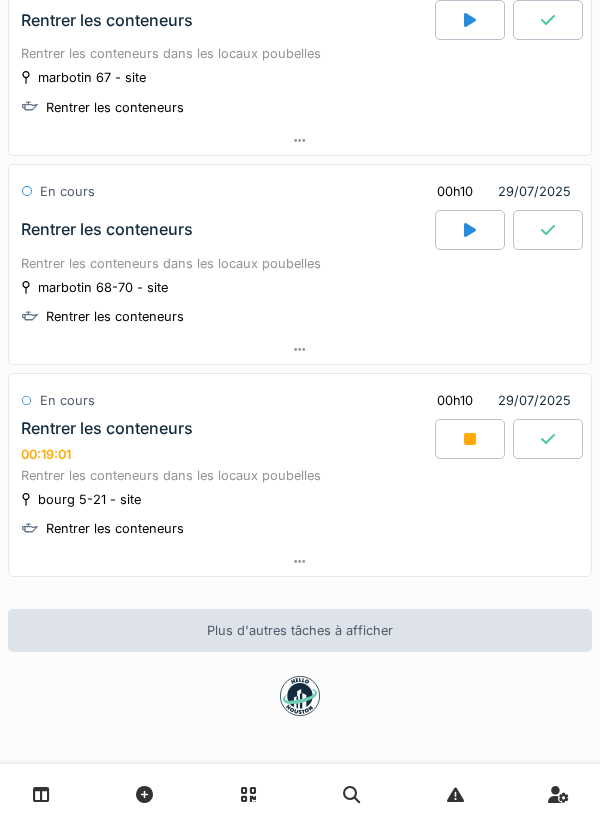 click at bounding box center (470, 439) 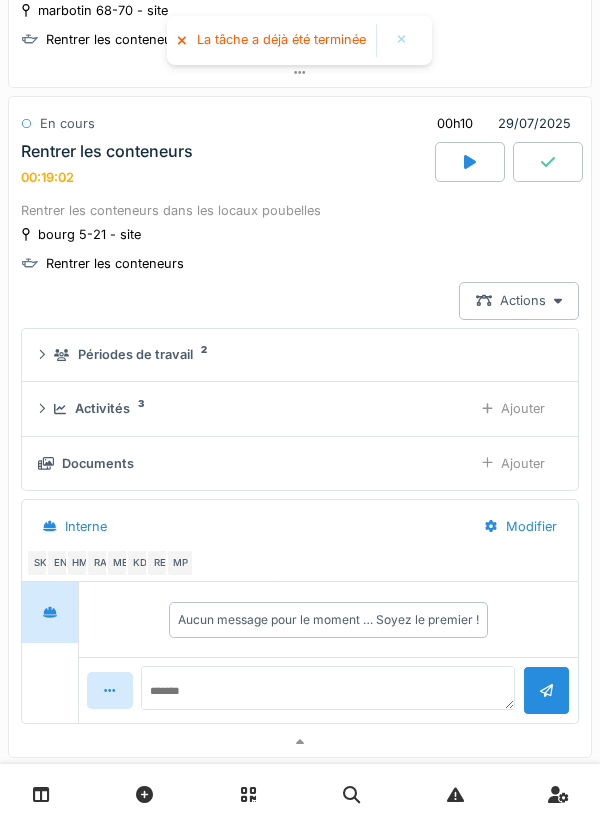 scroll, scrollTop: 908, scrollLeft: 0, axis: vertical 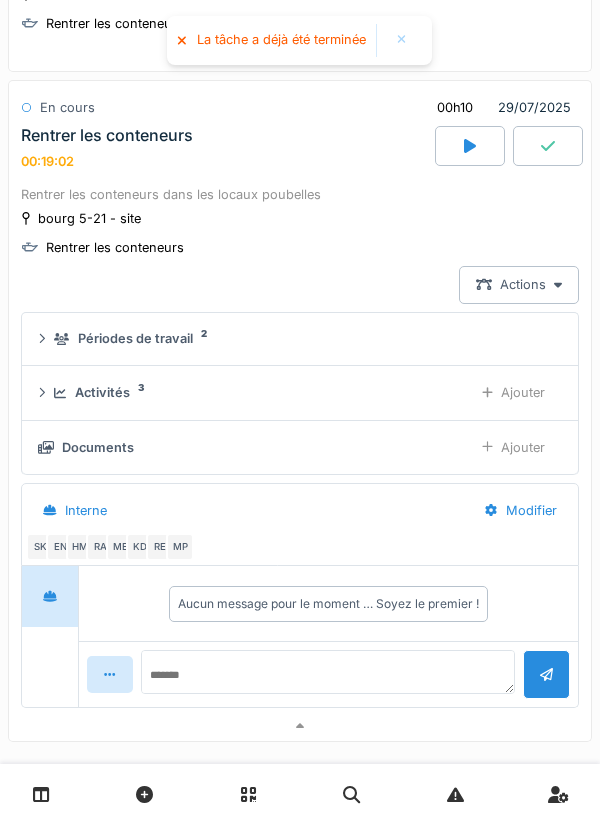 click at bounding box center [470, 146] 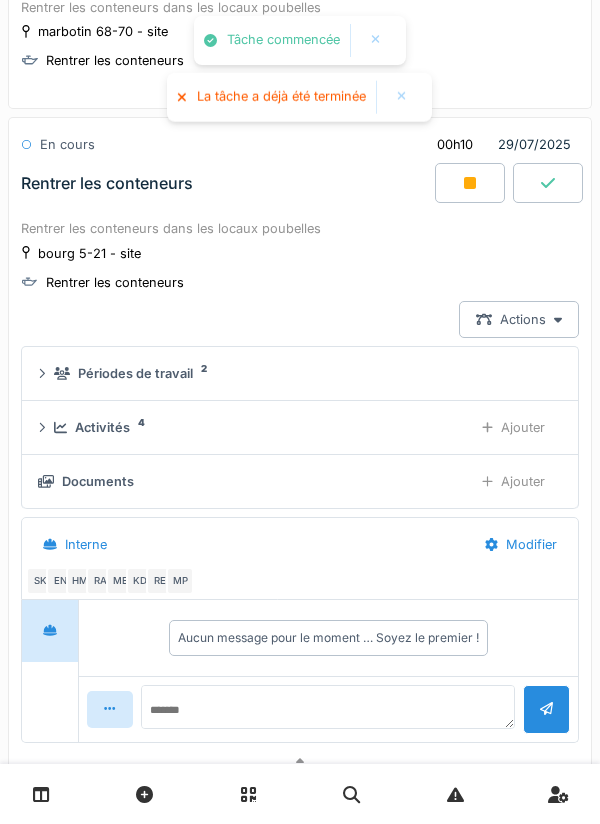 scroll, scrollTop: 908, scrollLeft: 0, axis: vertical 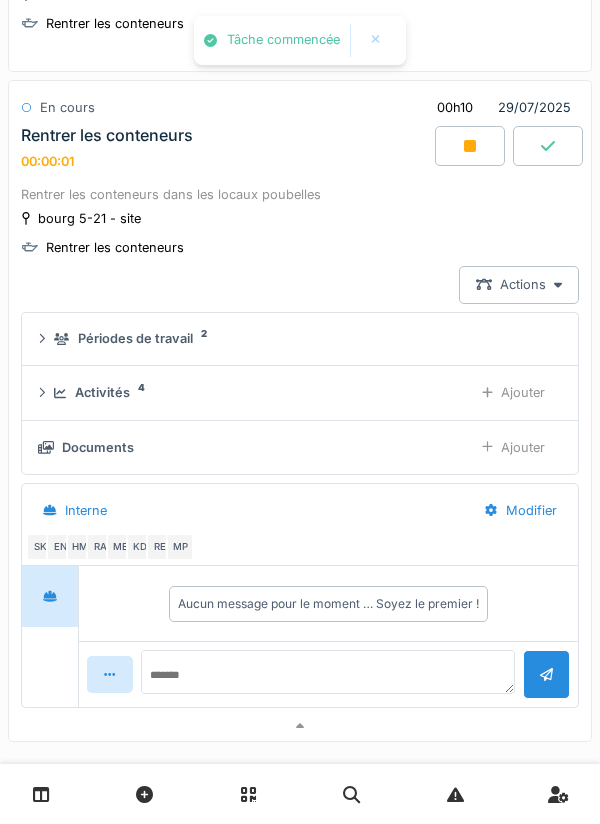 click 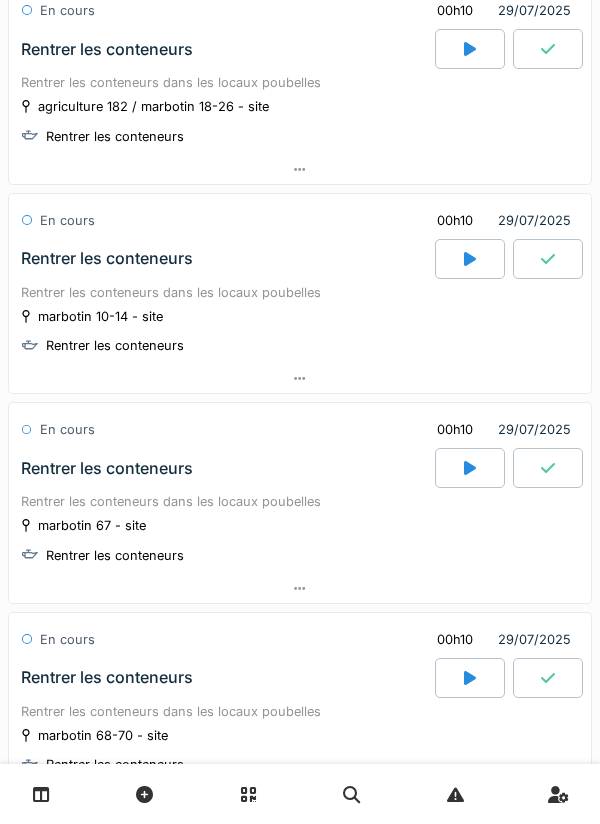 scroll, scrollTop: 0, scrollLeft: 0, axis: both 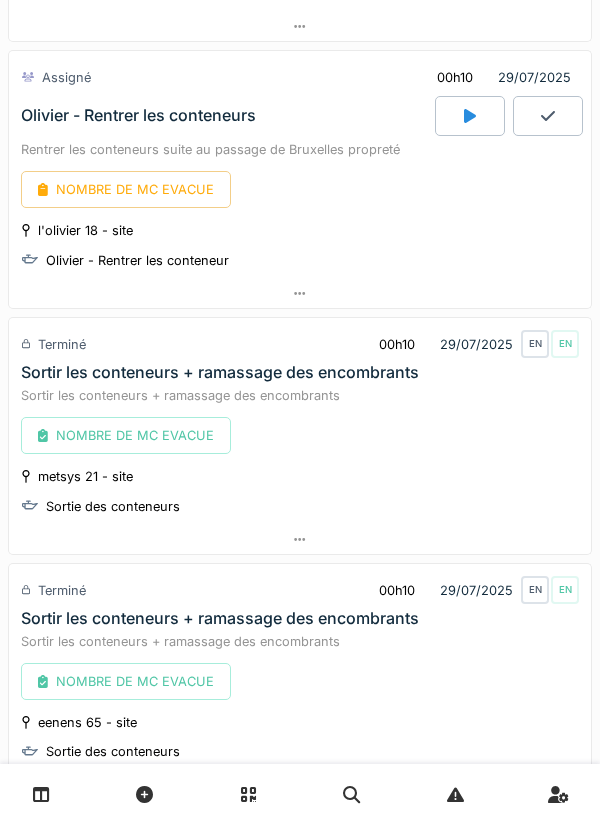 click at bounding box center [470, 116] 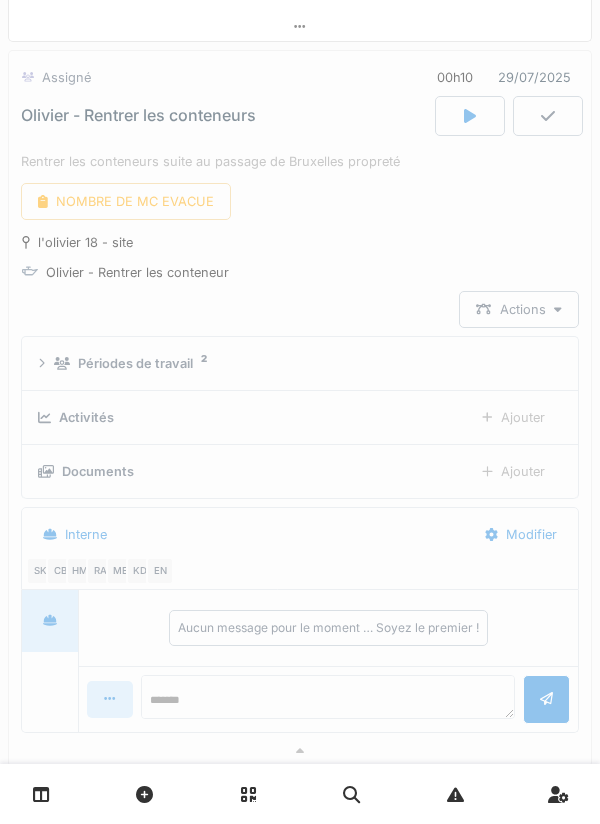 scroll, scrollTop: 564, scrollLeft: 0, axis: vertical 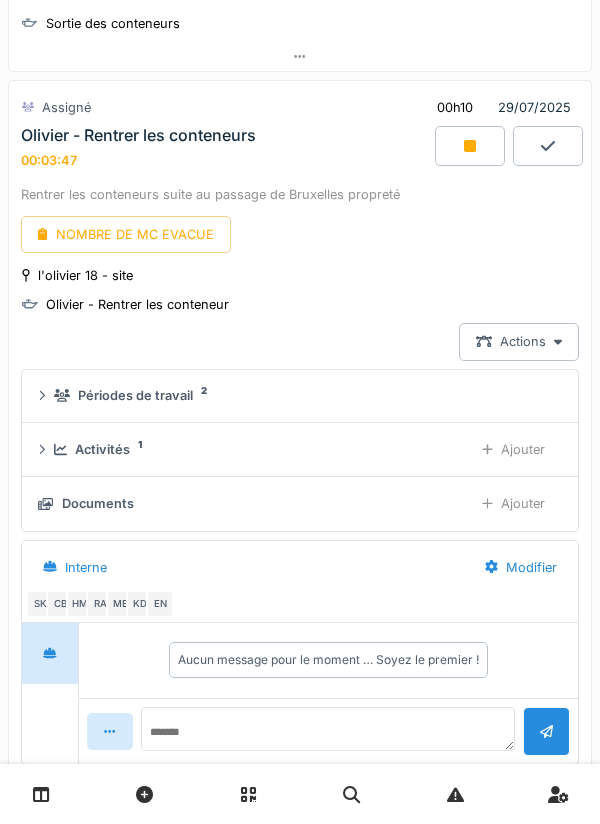 click at bounding box center (470, 146) 